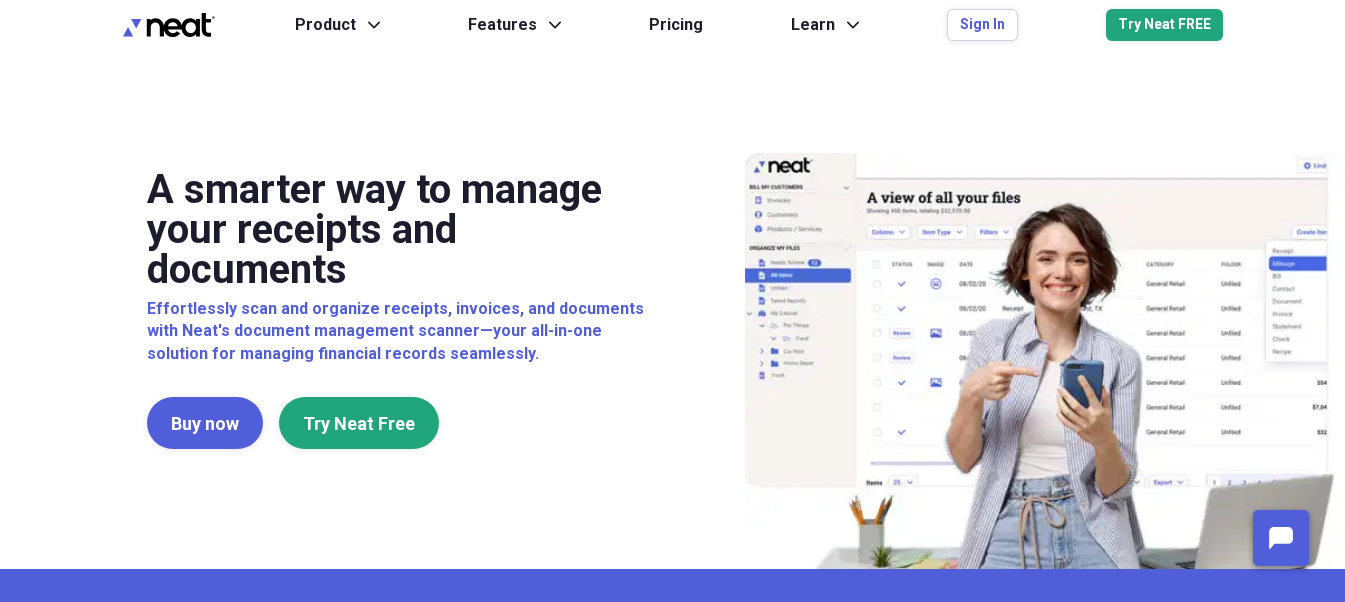 scroll, scrollTop: 0, scrollLeft: 0, axis: both 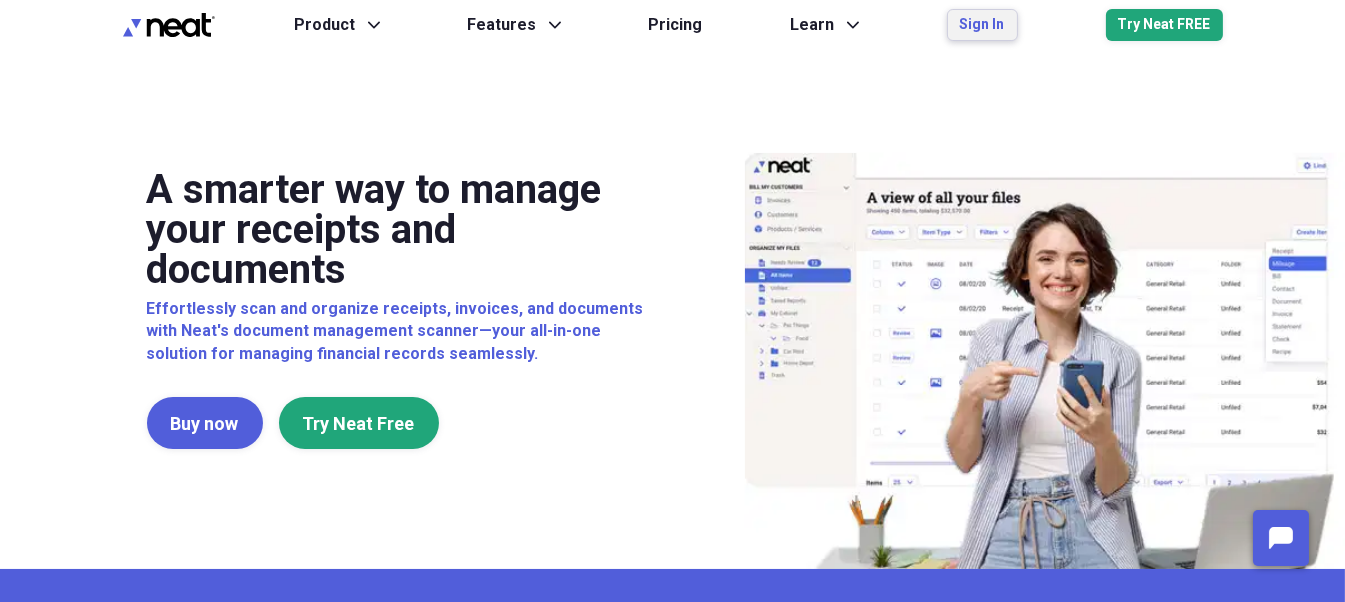 click on "Sign In" at bounding box center [982, 25] 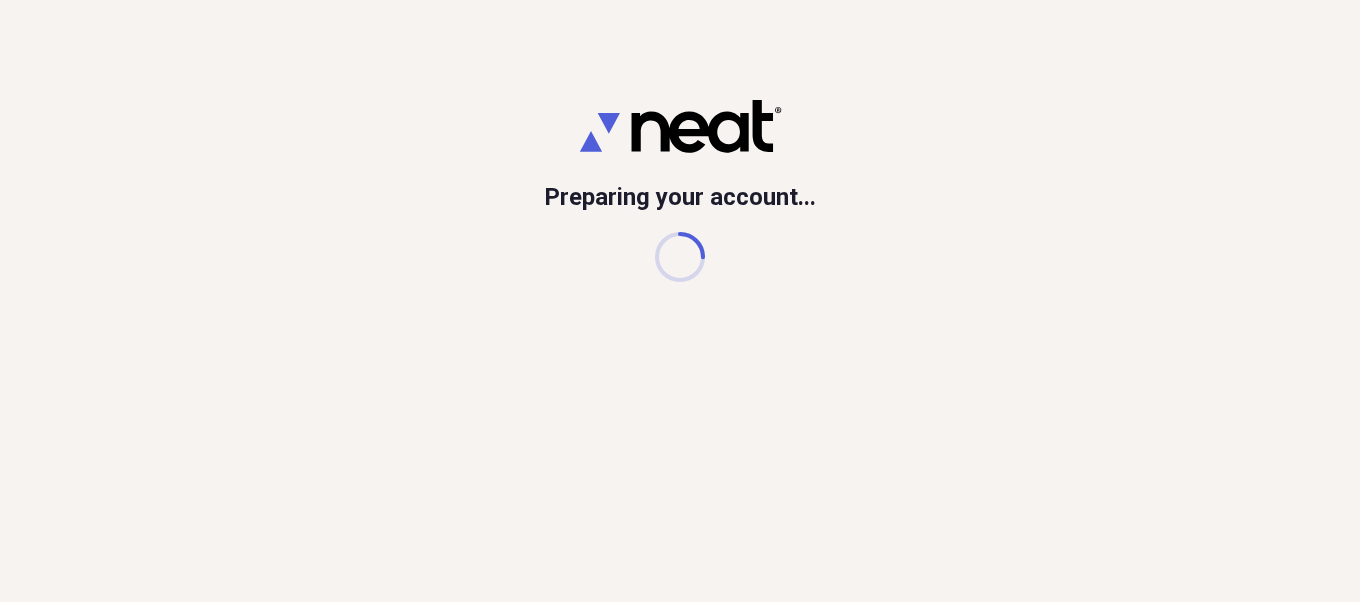 scroll, scrollTop: 0, scrollLeft: 0, axis: both 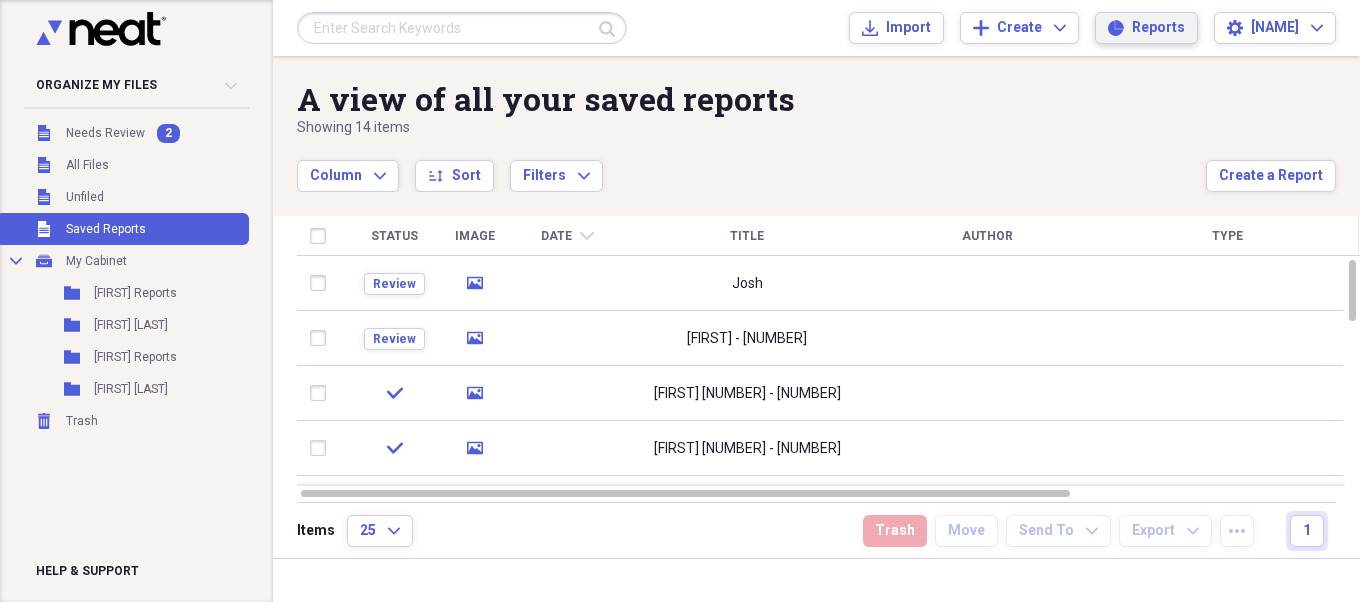 click on "Reports Reports" at bounding box center (1146, 28) 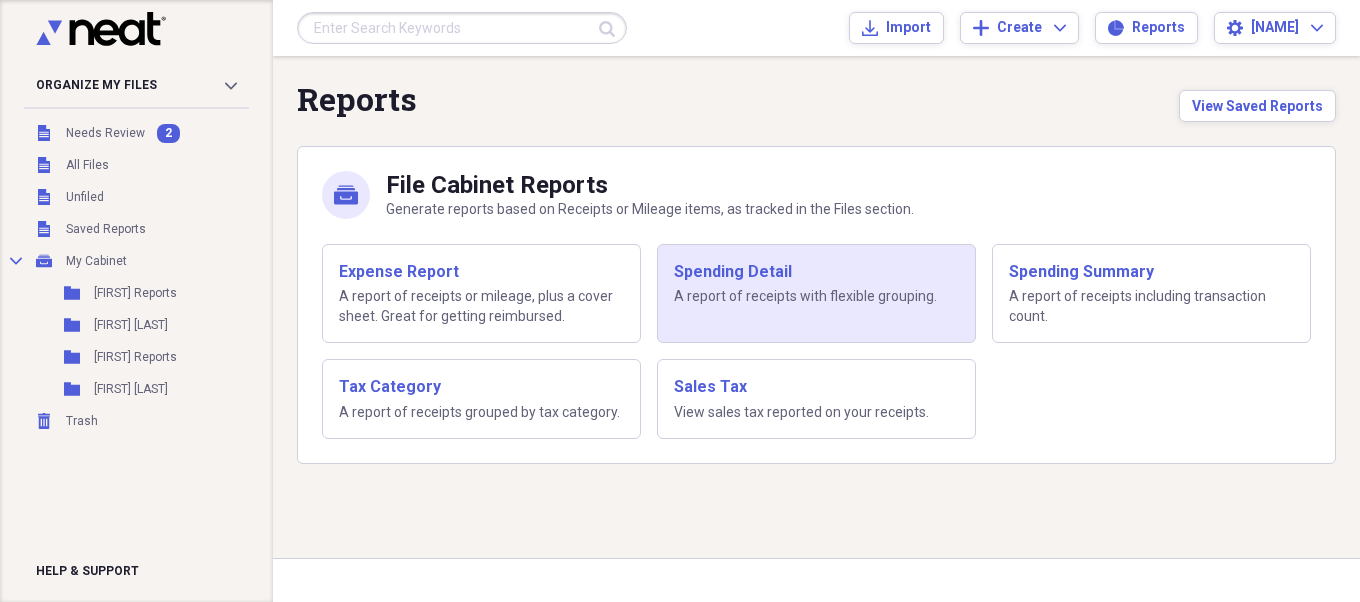 click on "A report of receipts with flexible grouping." at bounding box center (816, 297) 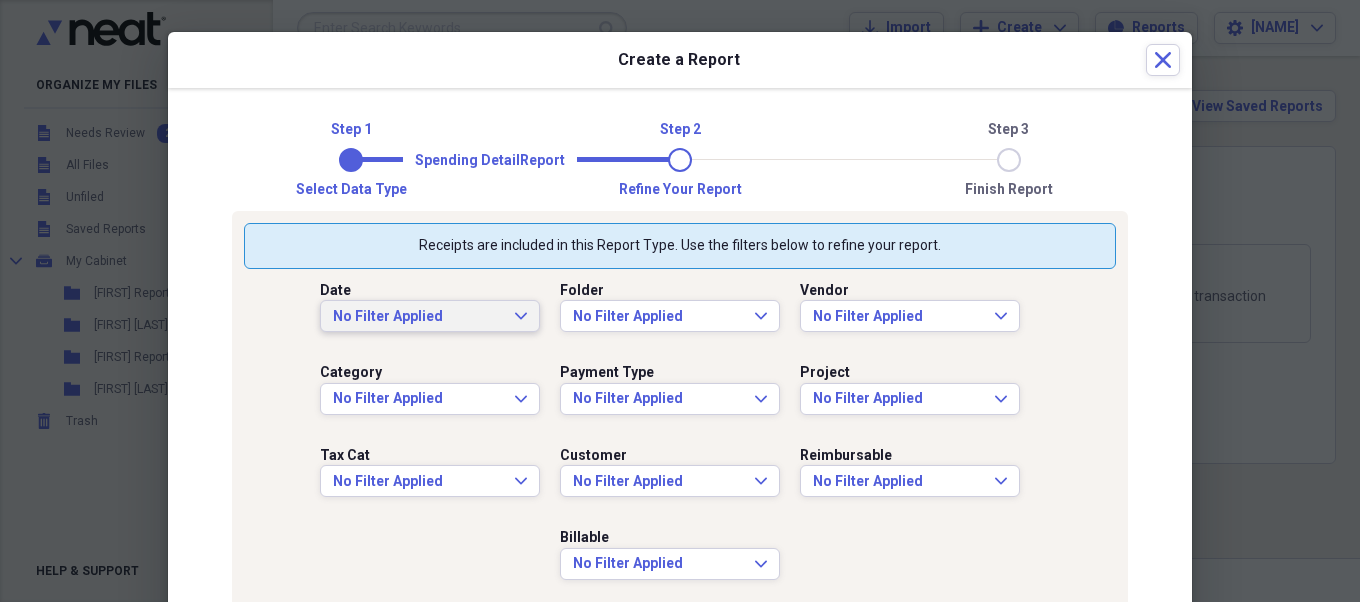 click on "No Filter Applied" at bounding box center (418, 317) 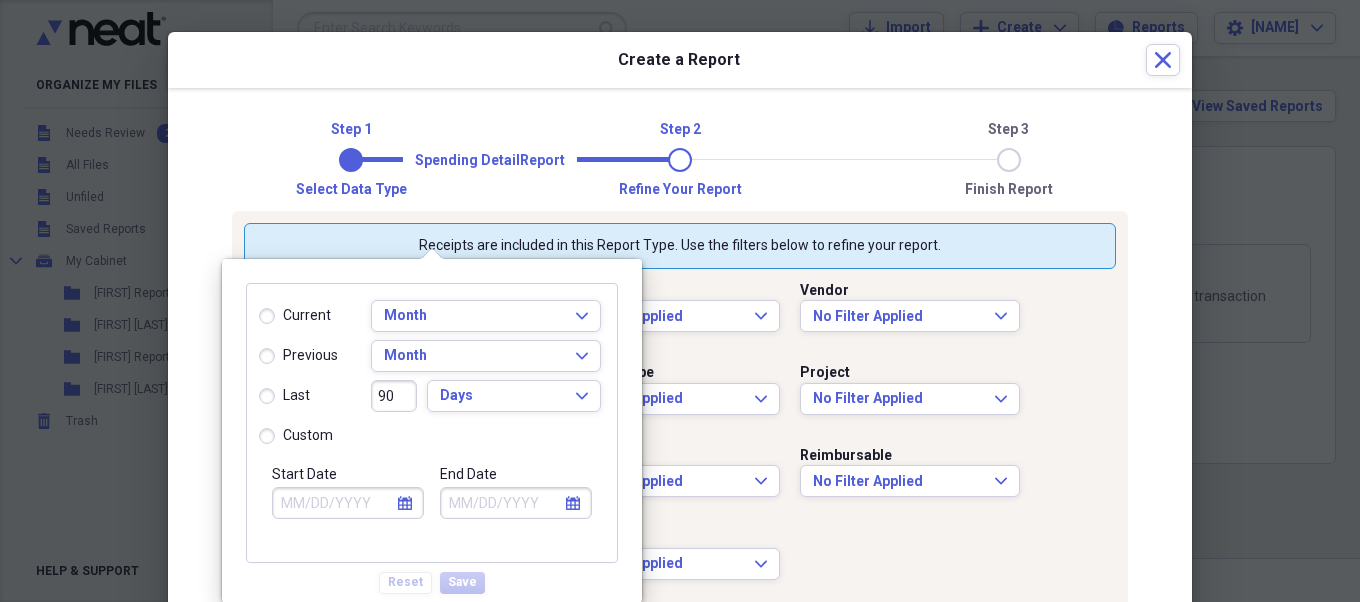 click on "custom" at bounding box center [296, 436] 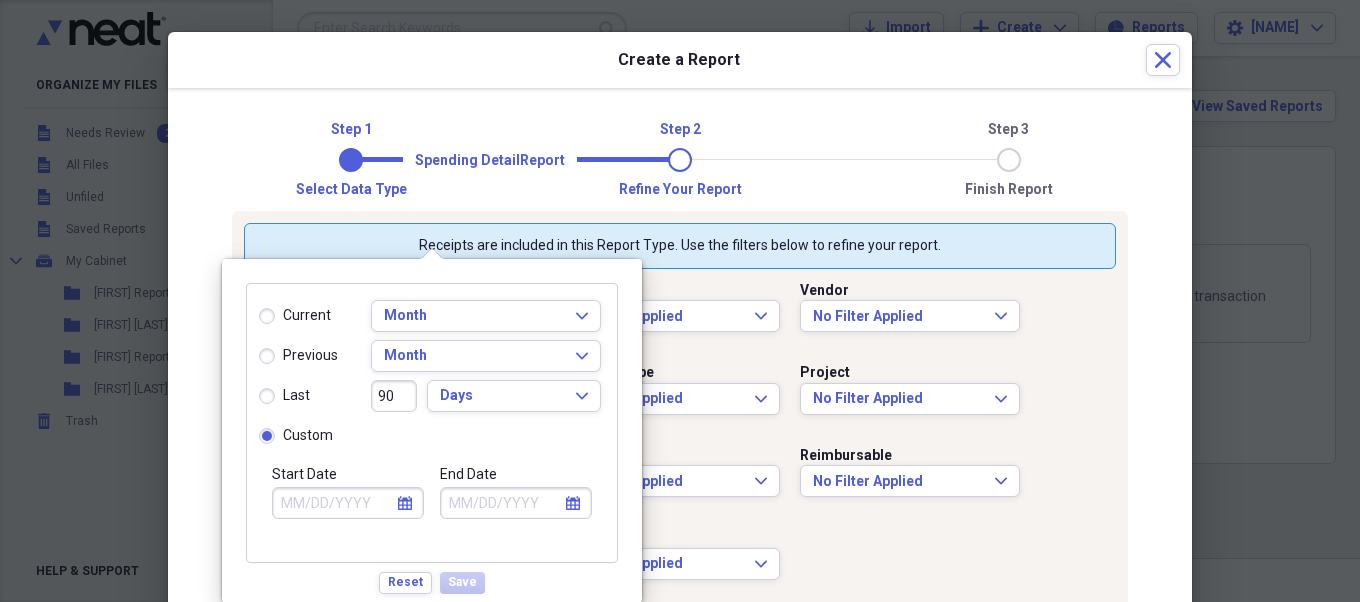 select on "7" 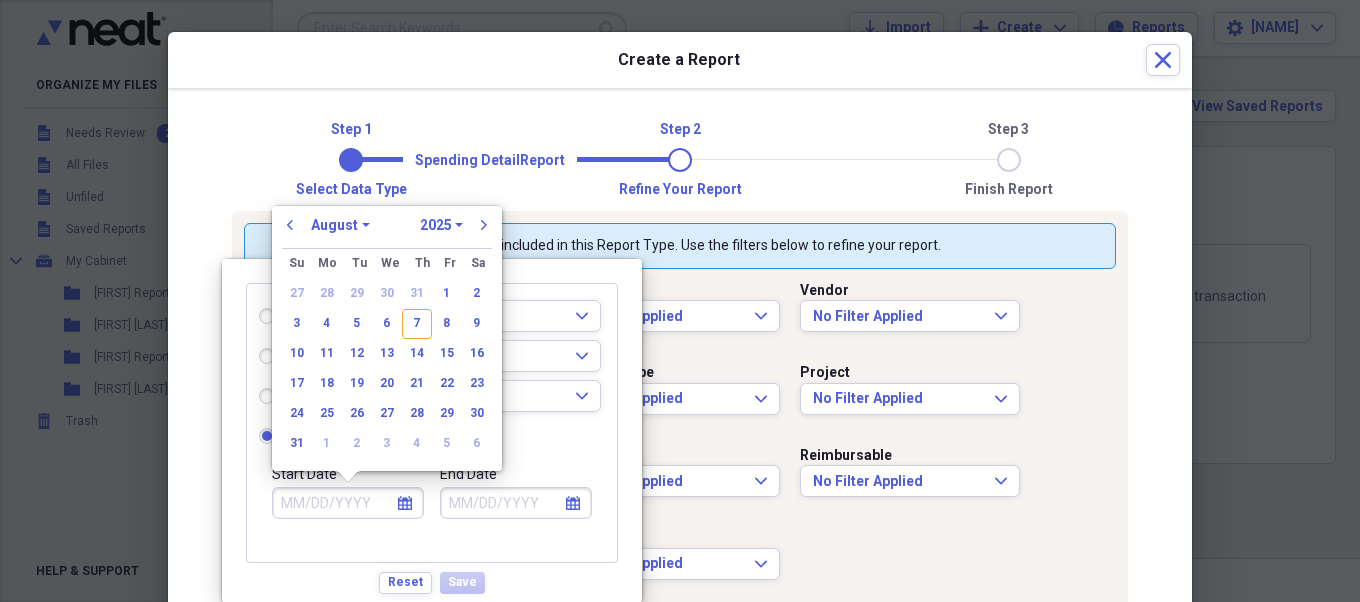 click on "Start Date" at bounding box center [348, 503] 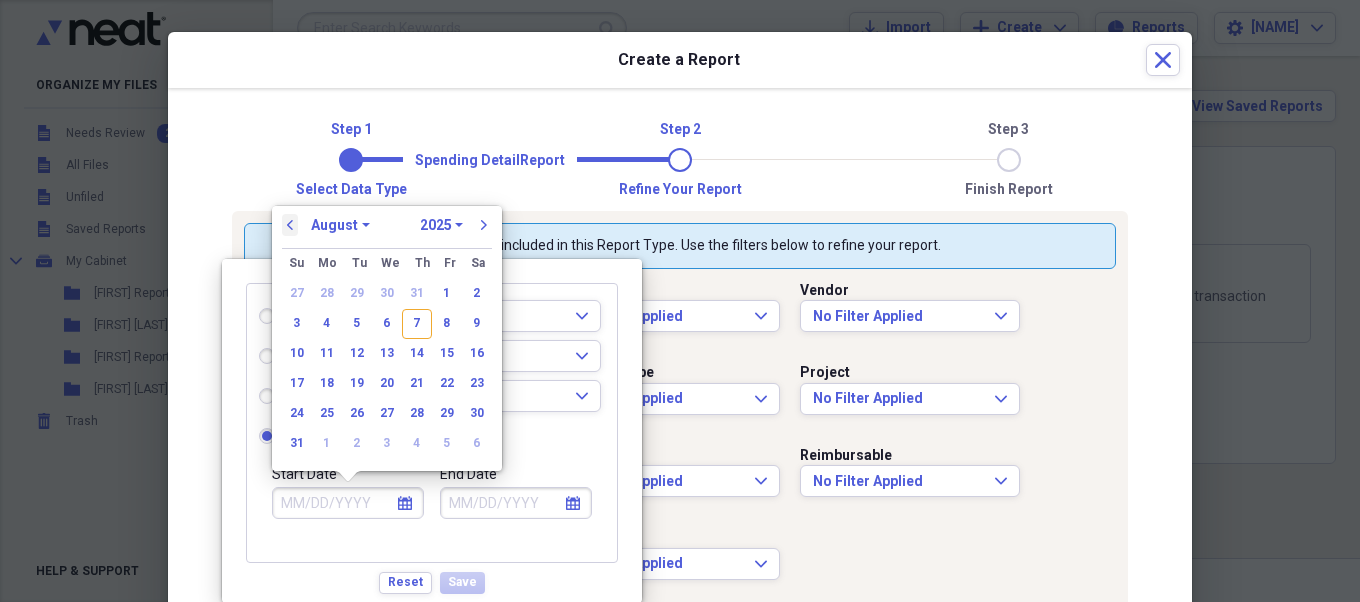 click on "previous" at bounding box center (290, 225) 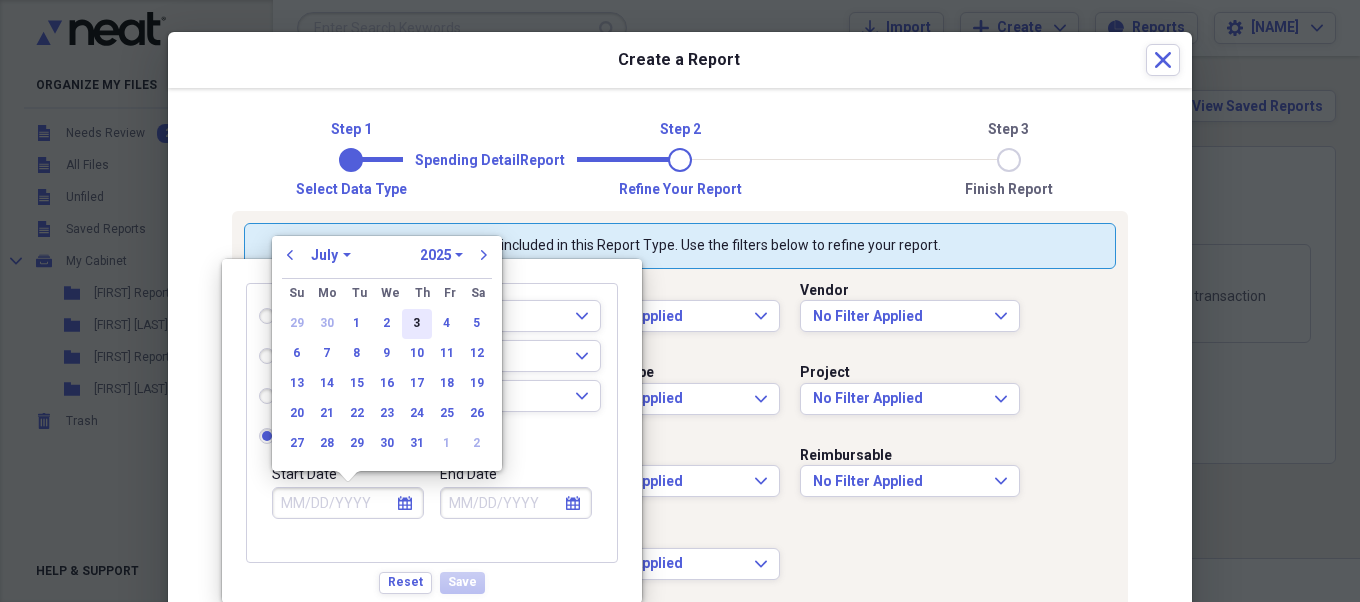 click on "3" at bounding box center [417, 324] 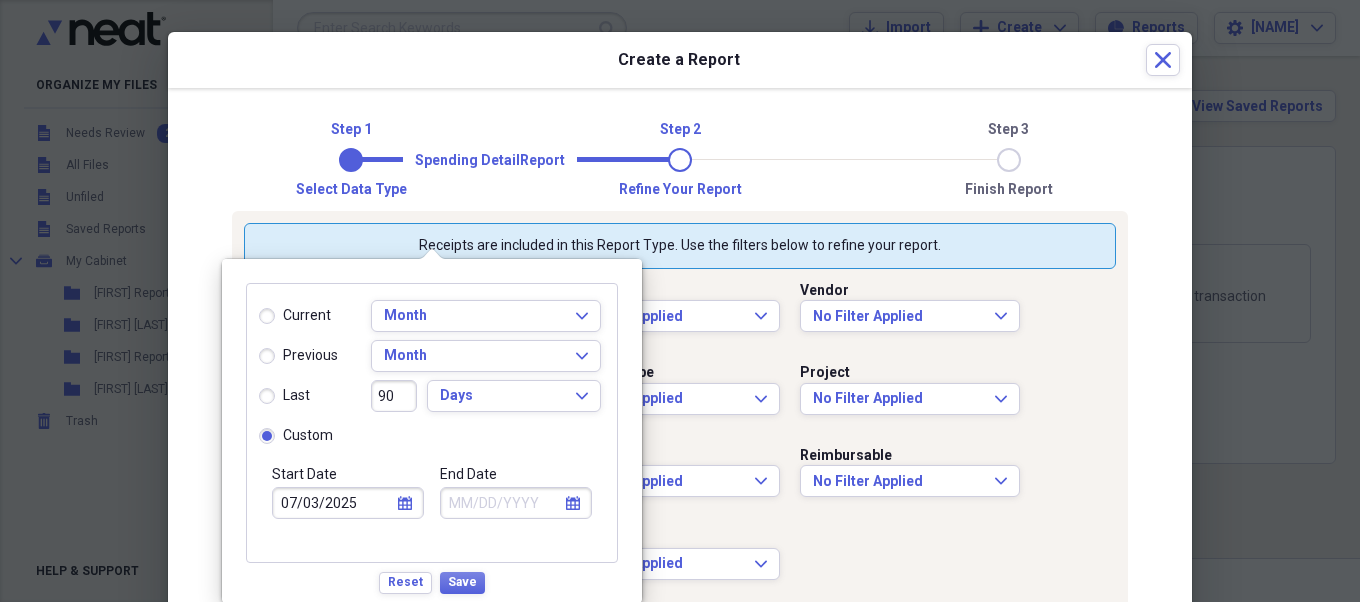 click 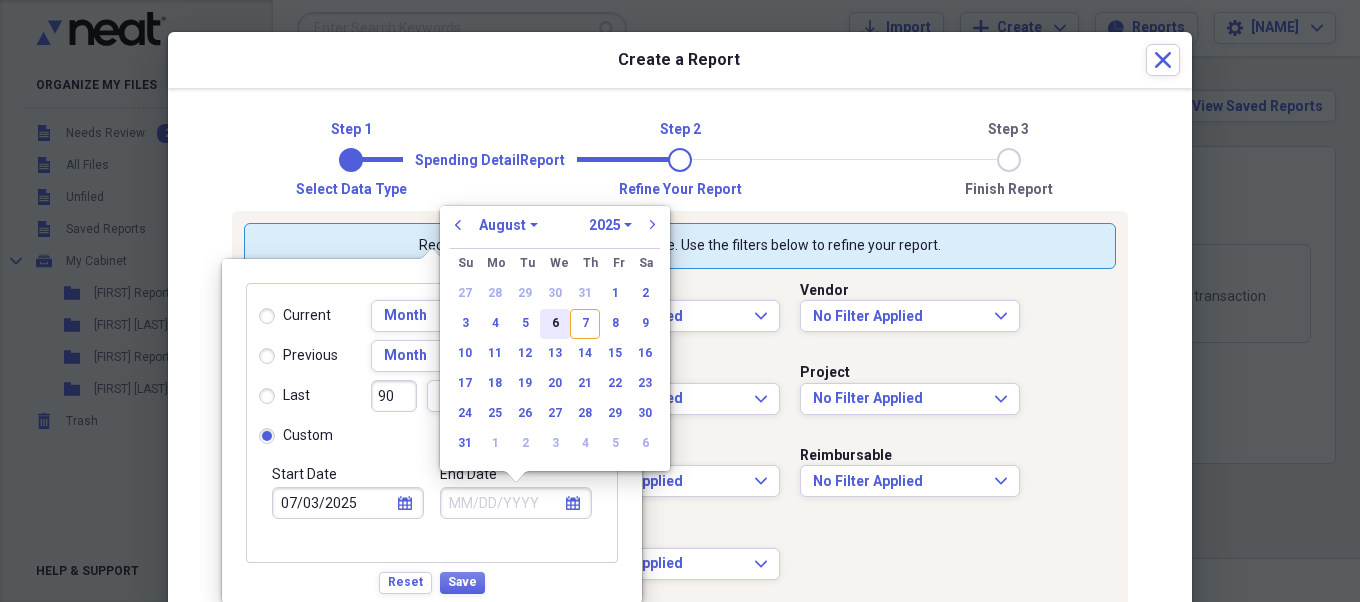 click on "6" at bounding box center (555, 324) 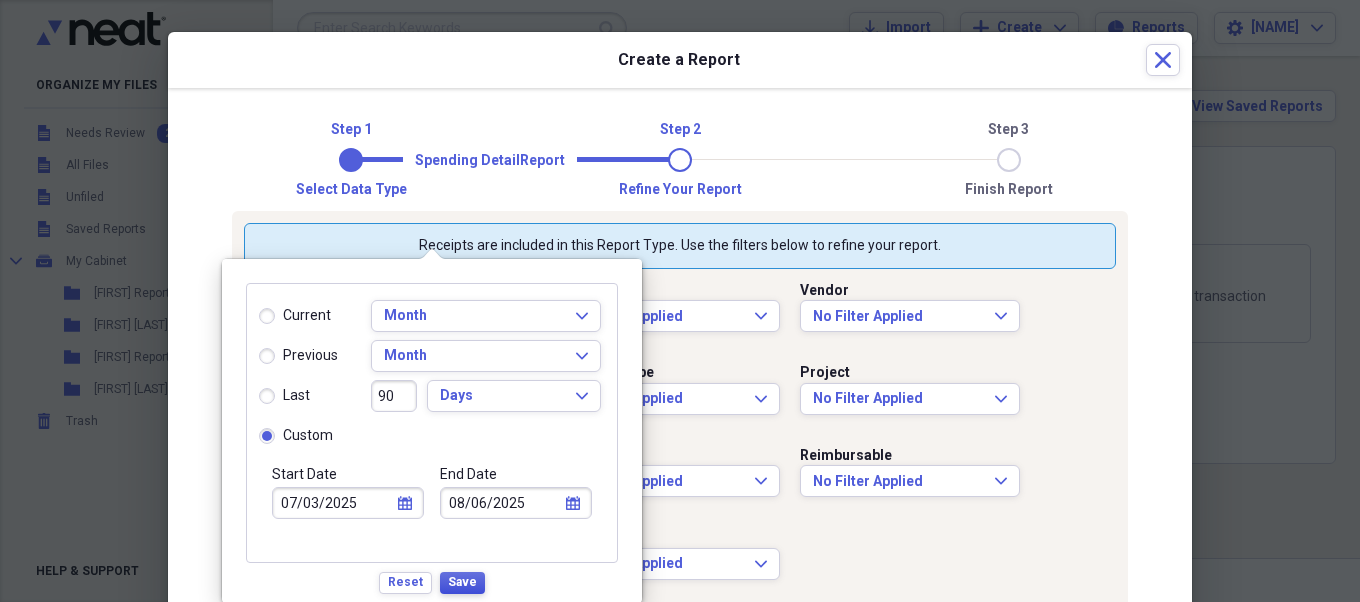 click on "Save" at bounding box center (462, 582) 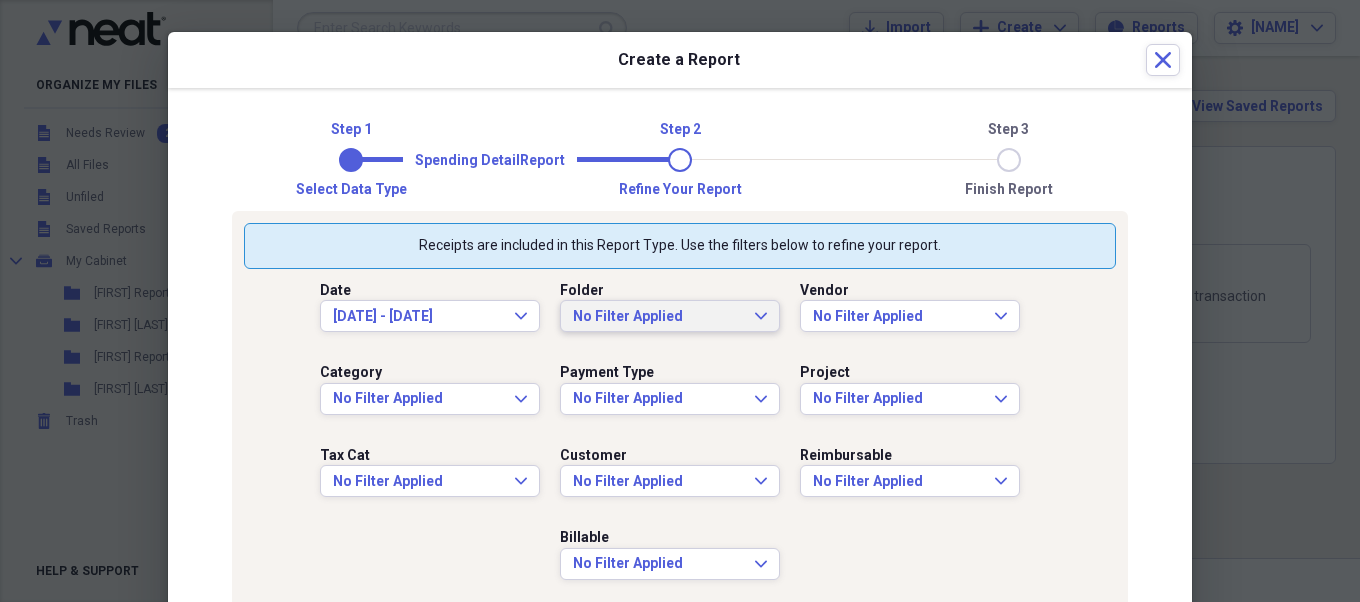 click on "No Filter Applied" at bounding box center [658, 317] 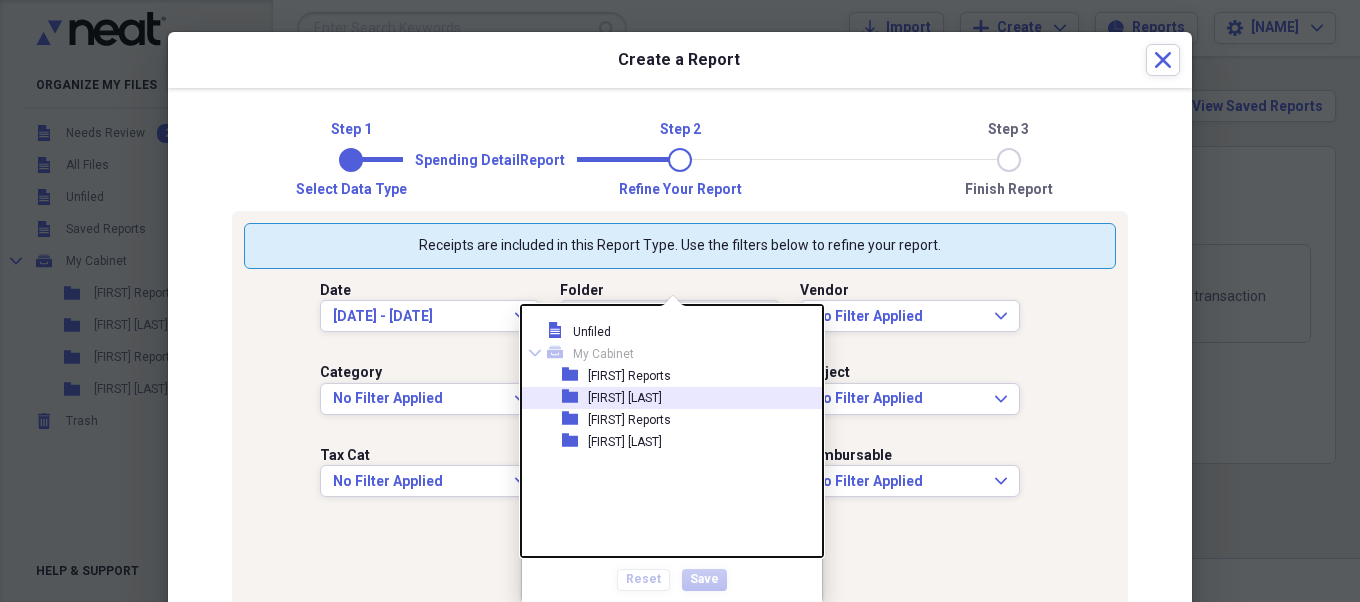 click on "[FIRST] [LAST]" at bounding box center [625, 398] 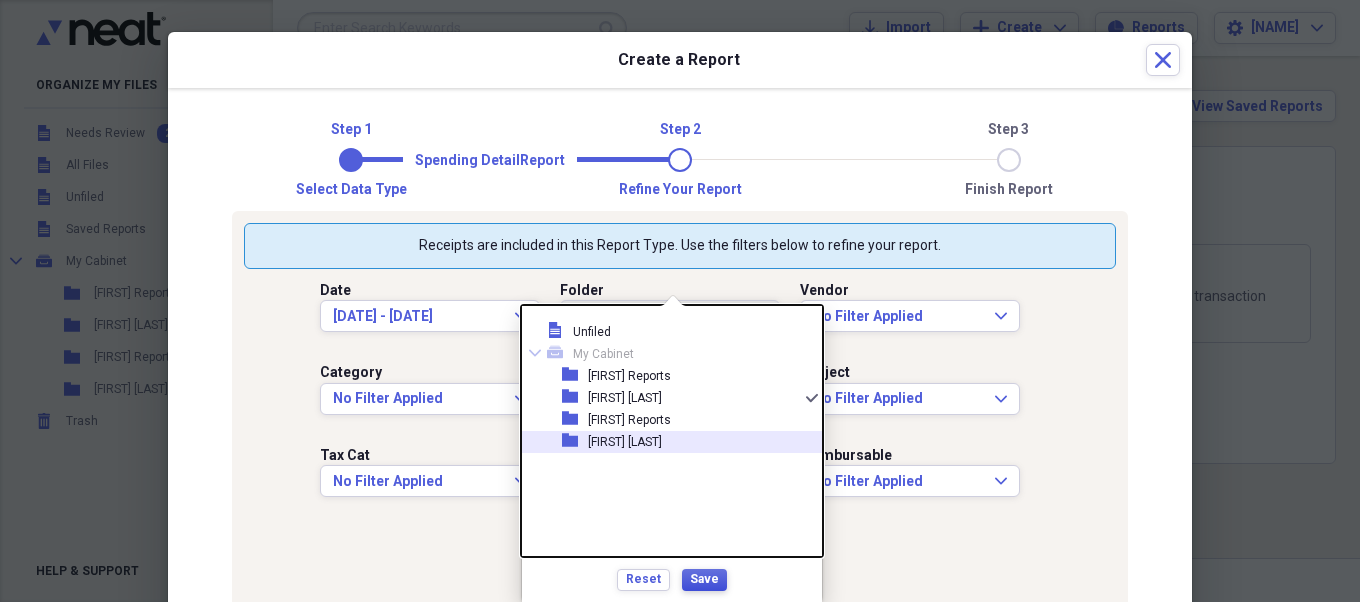 click on "Save" at bounding box center [704, 579] 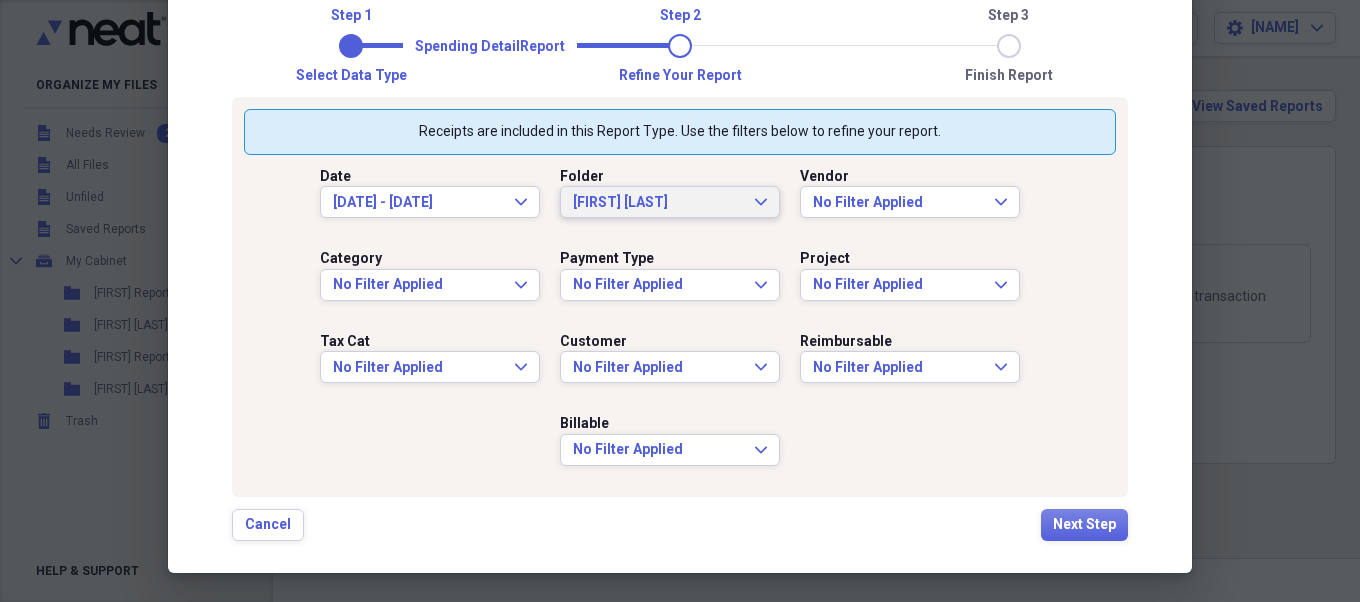 scroll, scrollTop: 116, scrollLeft: 0, axis: vertical 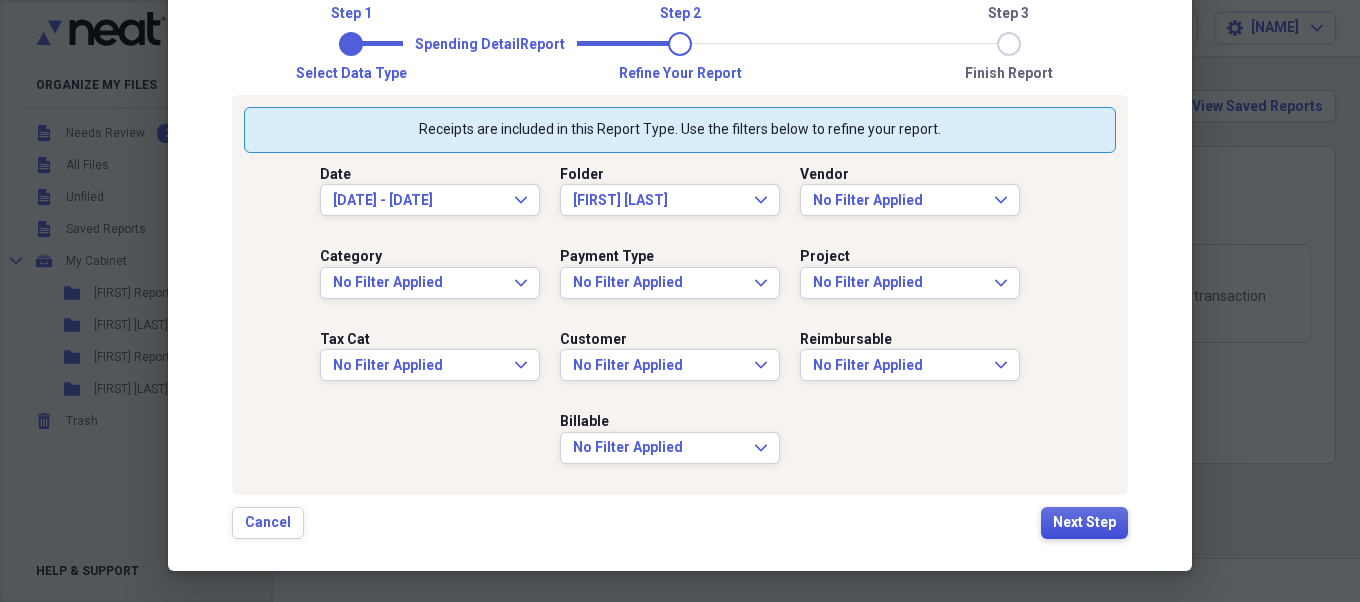 click on "Next Step" at bounding box center (1084, 523) 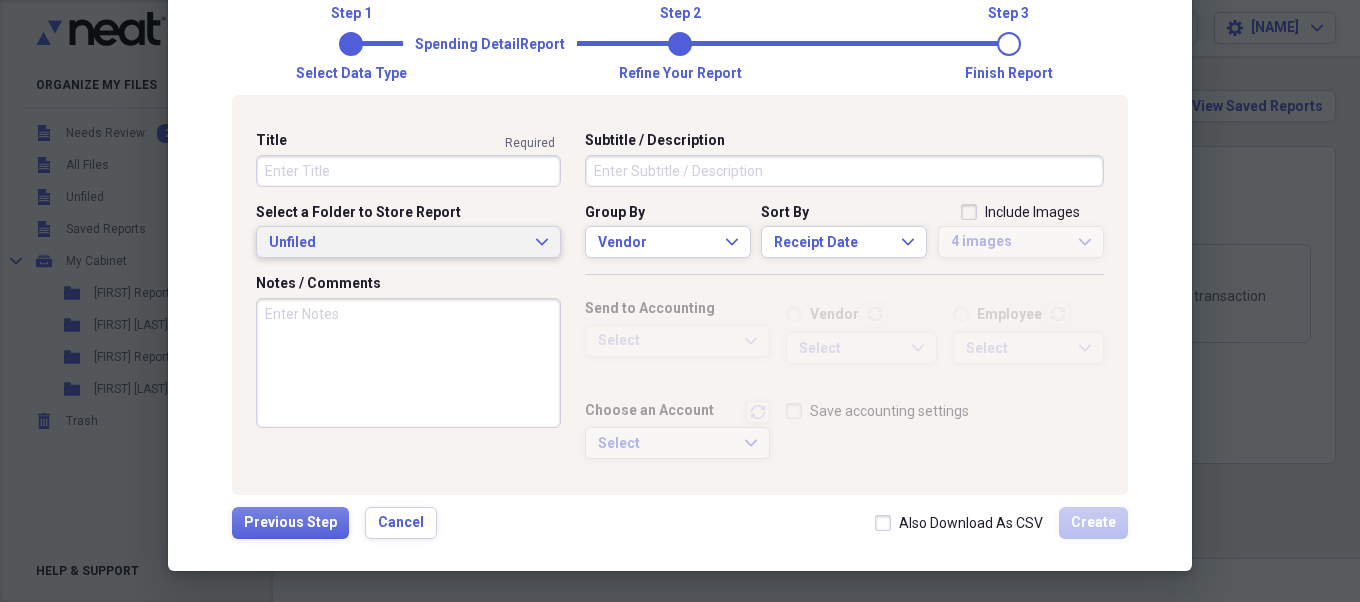 click on "Unfiled Expand" at bounding box center [408, 243] 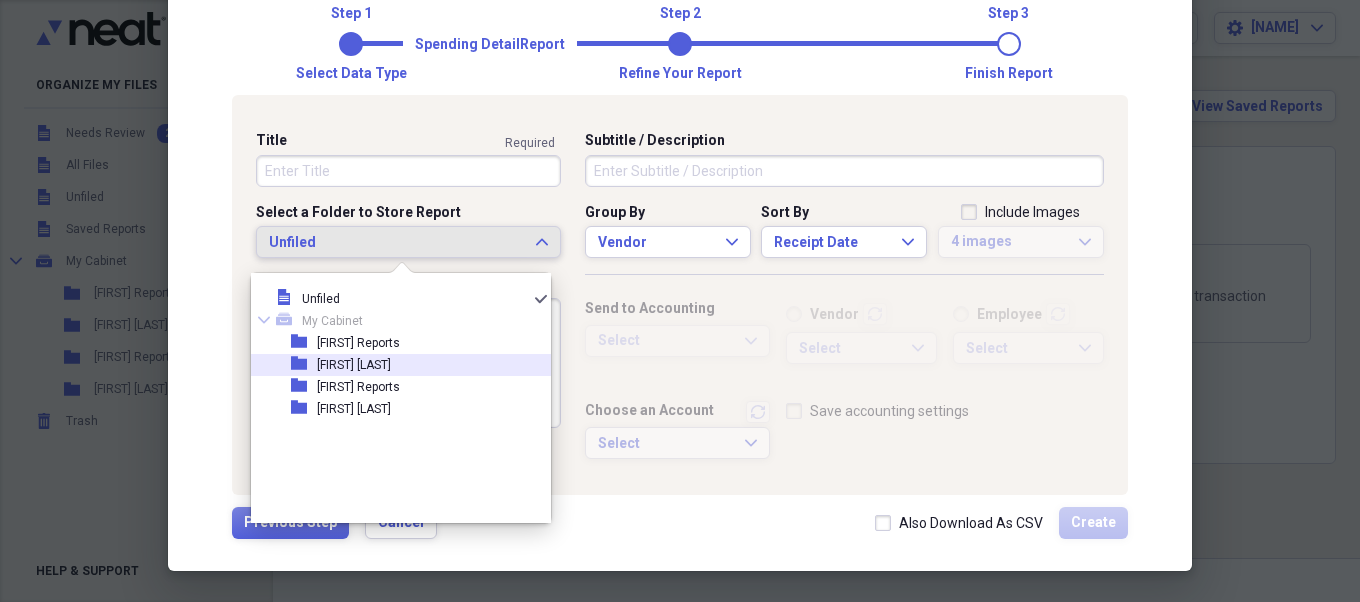 click on "[FIRST] [LAST]" at bounding box center (354, 365) 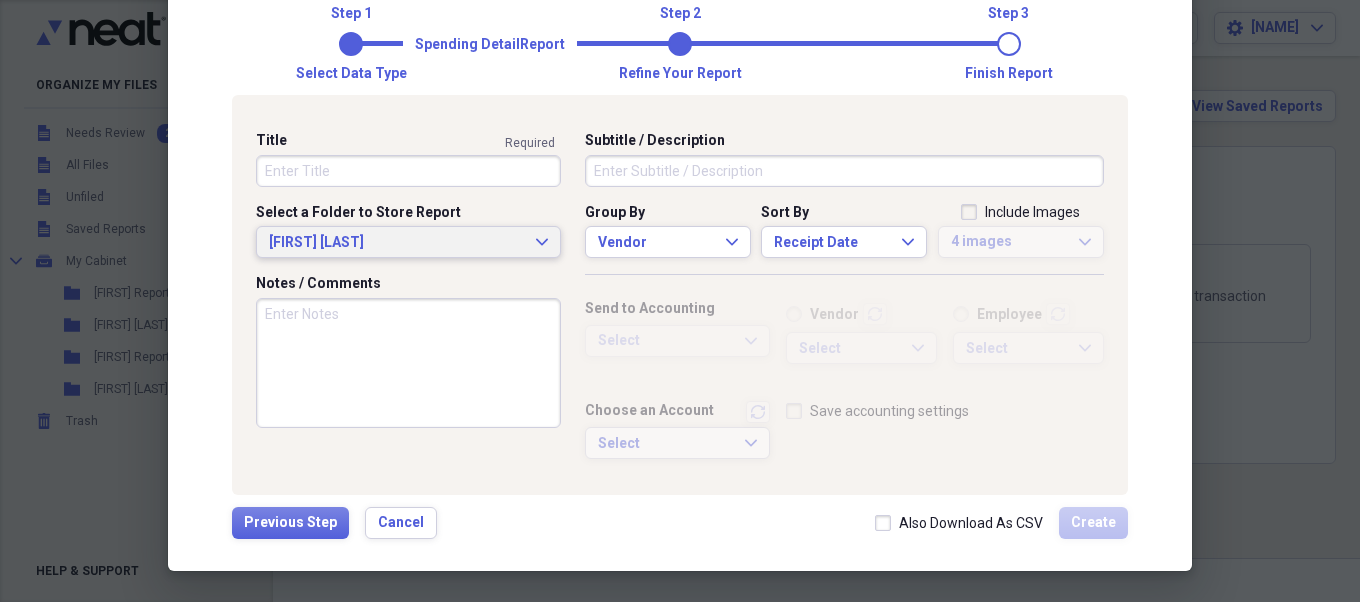 click on "[FIRST] [LAST]" at bounding box center (396, 243) 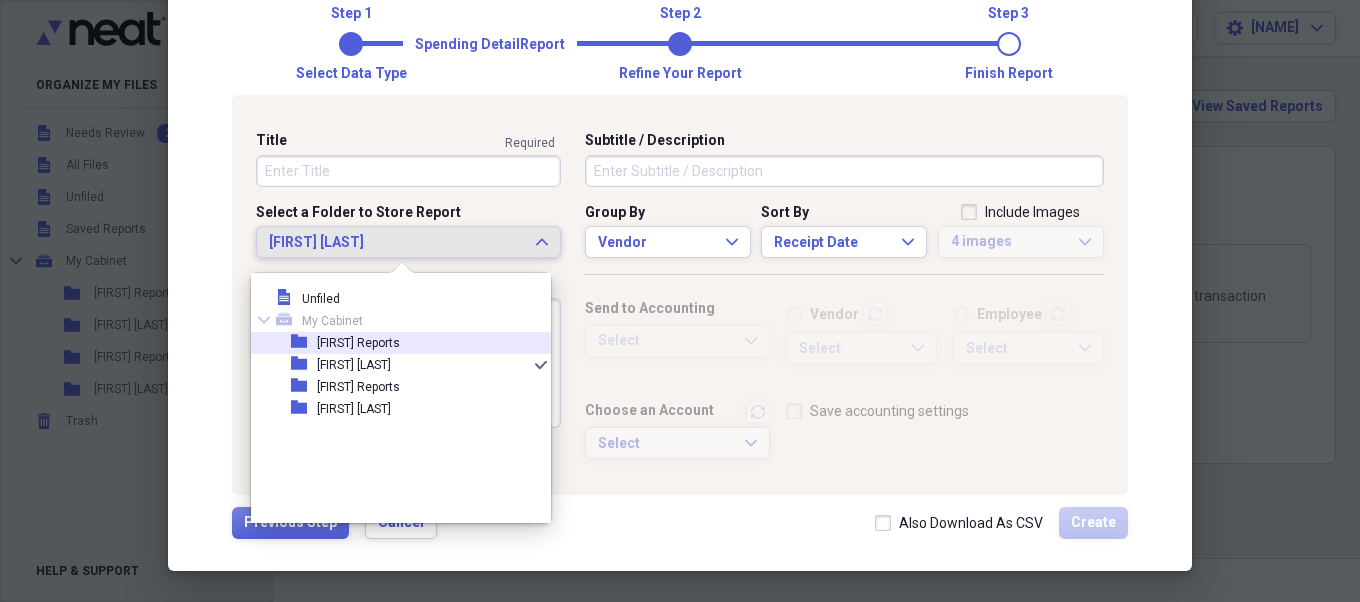click on "[FIRST] Reports" at bounding box center (358, 343) 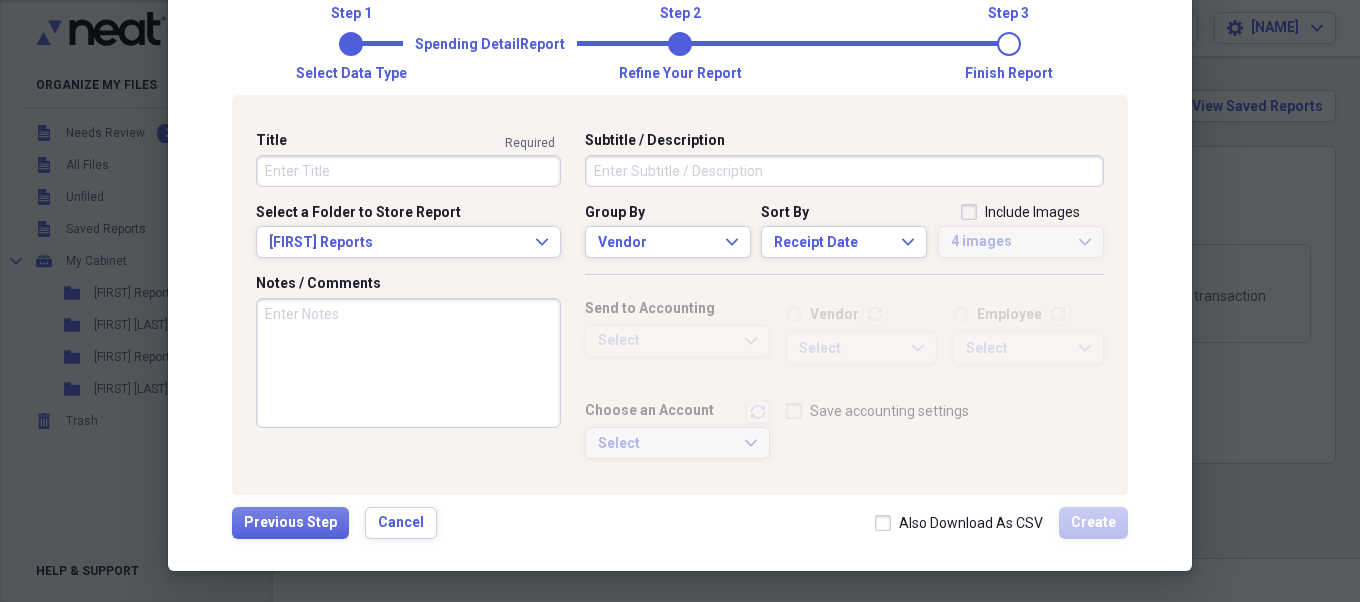 click on "Title" at bounding box center (408, 171) 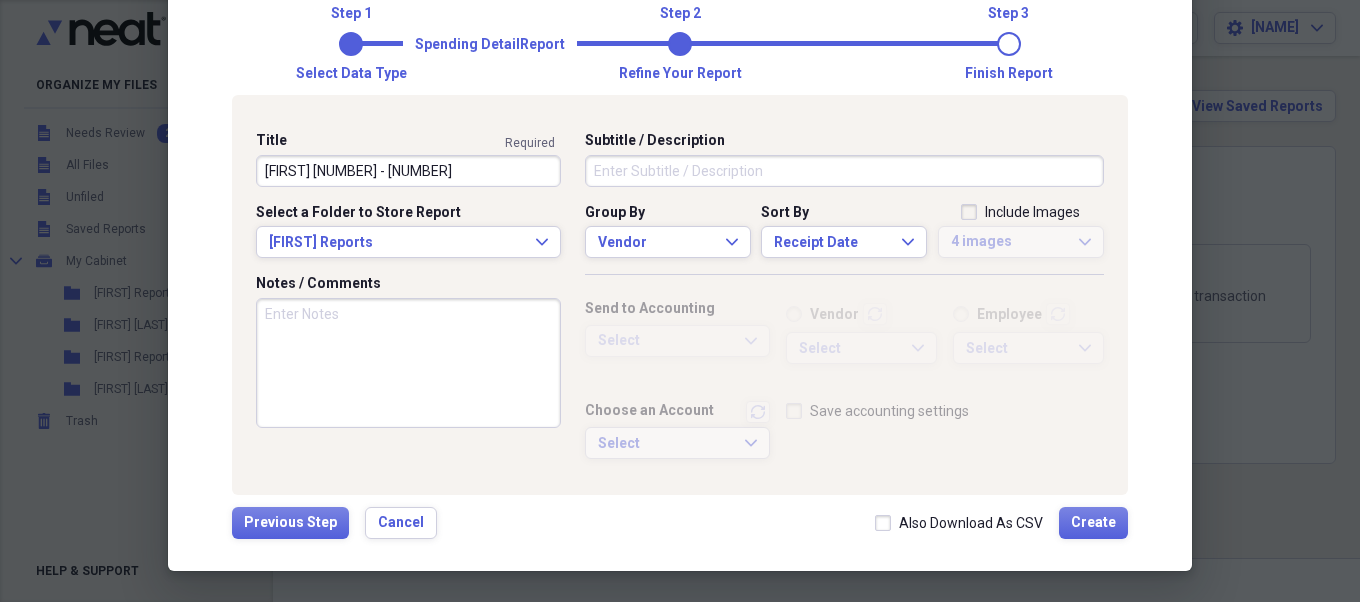 type on "[FIRST] [NUMBER] - [NUMBER]" 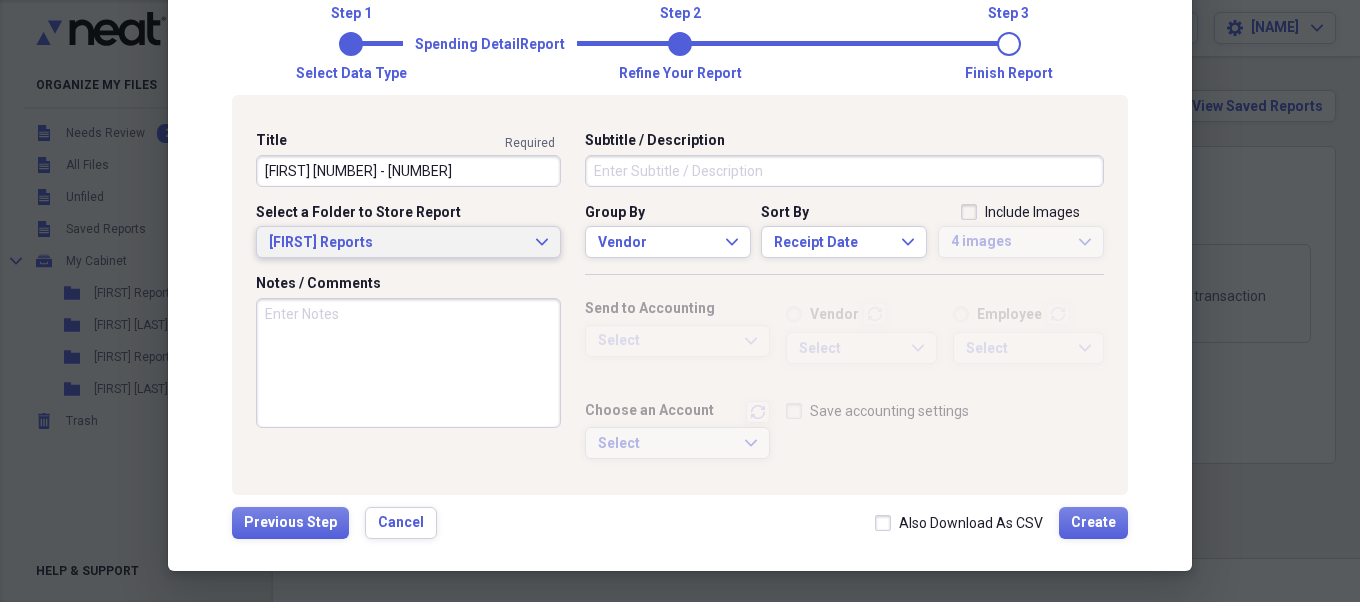 type 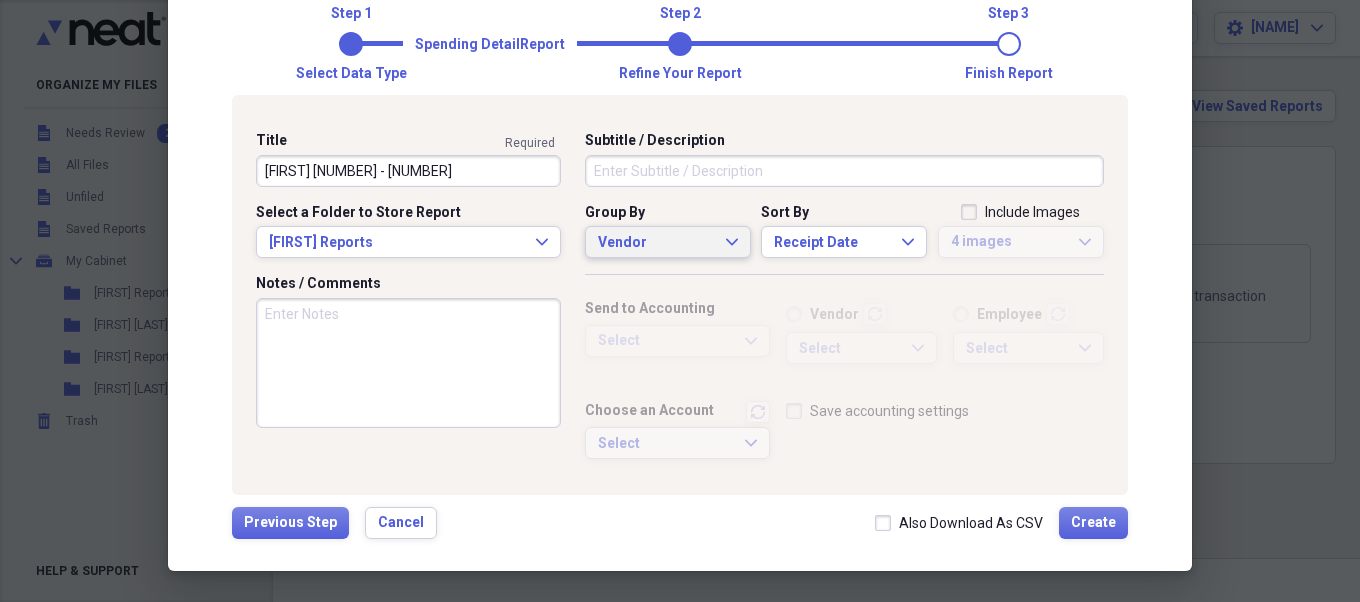 click on "Vendor" at bounding box center (656, 243) 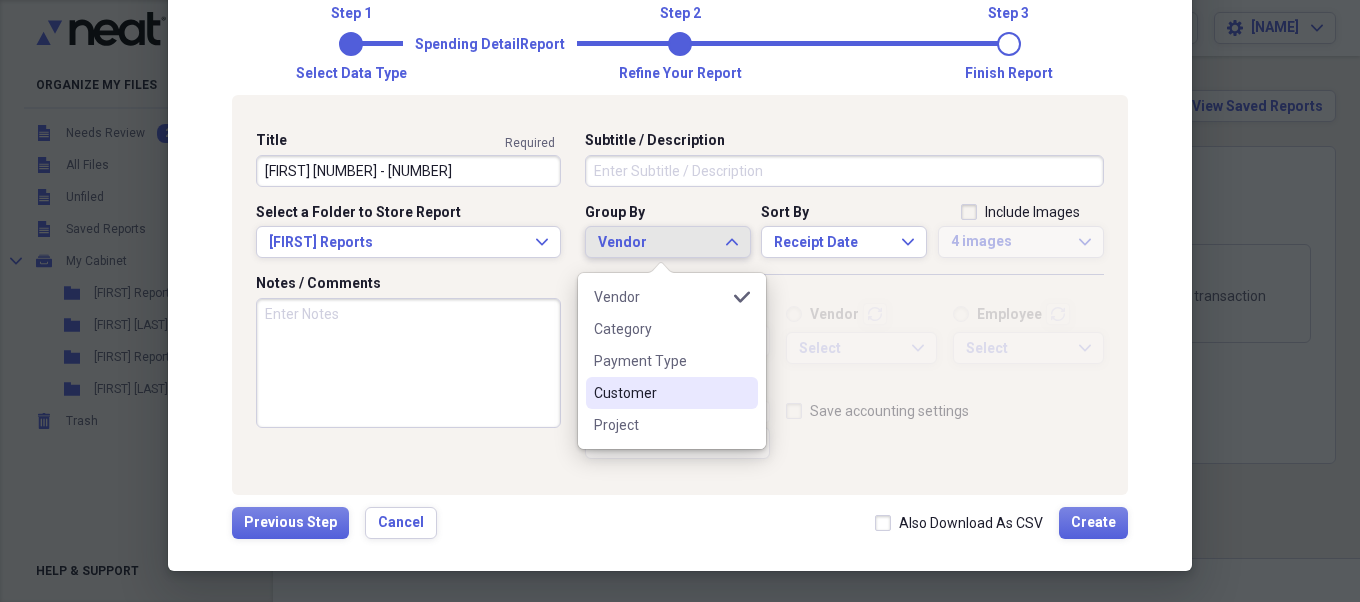 click on "Customer" at bounding box center (660, 393) 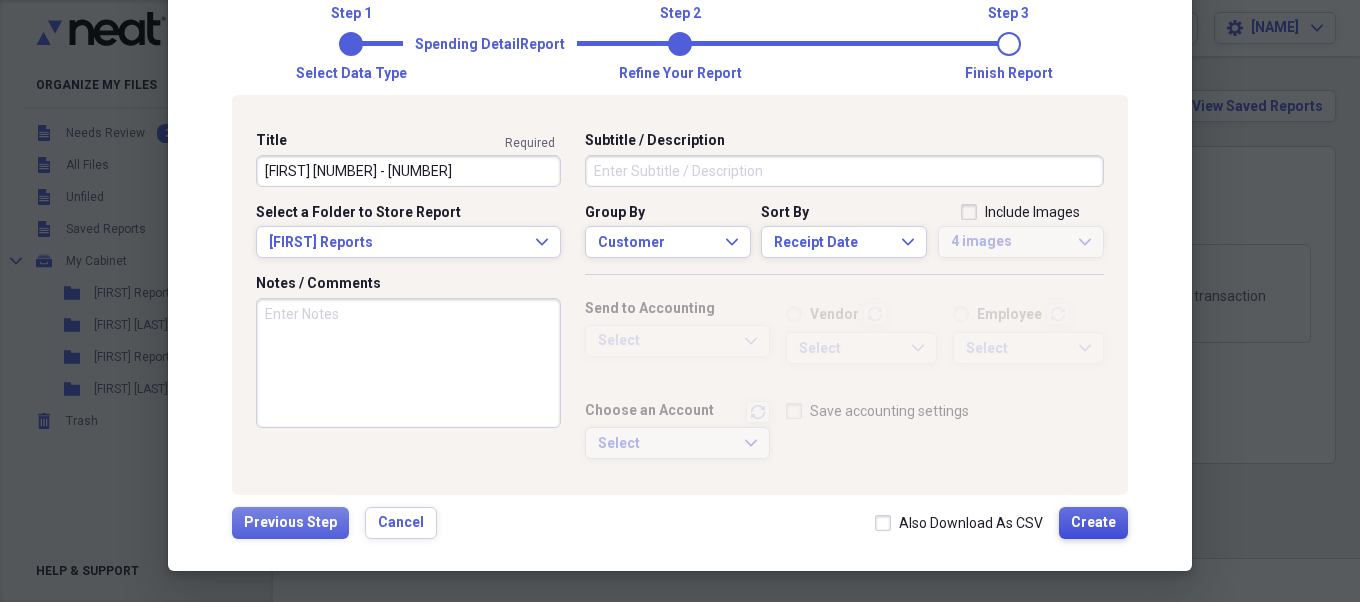 click on "Create" at bounding box center (1093, 523) 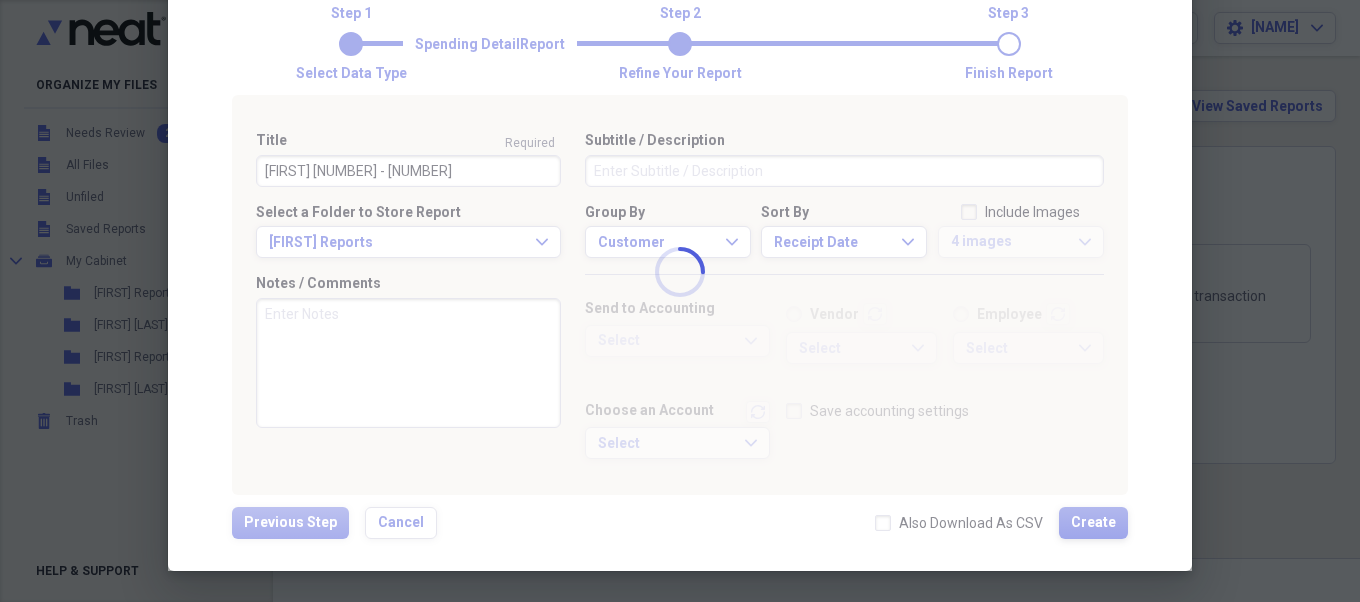 type 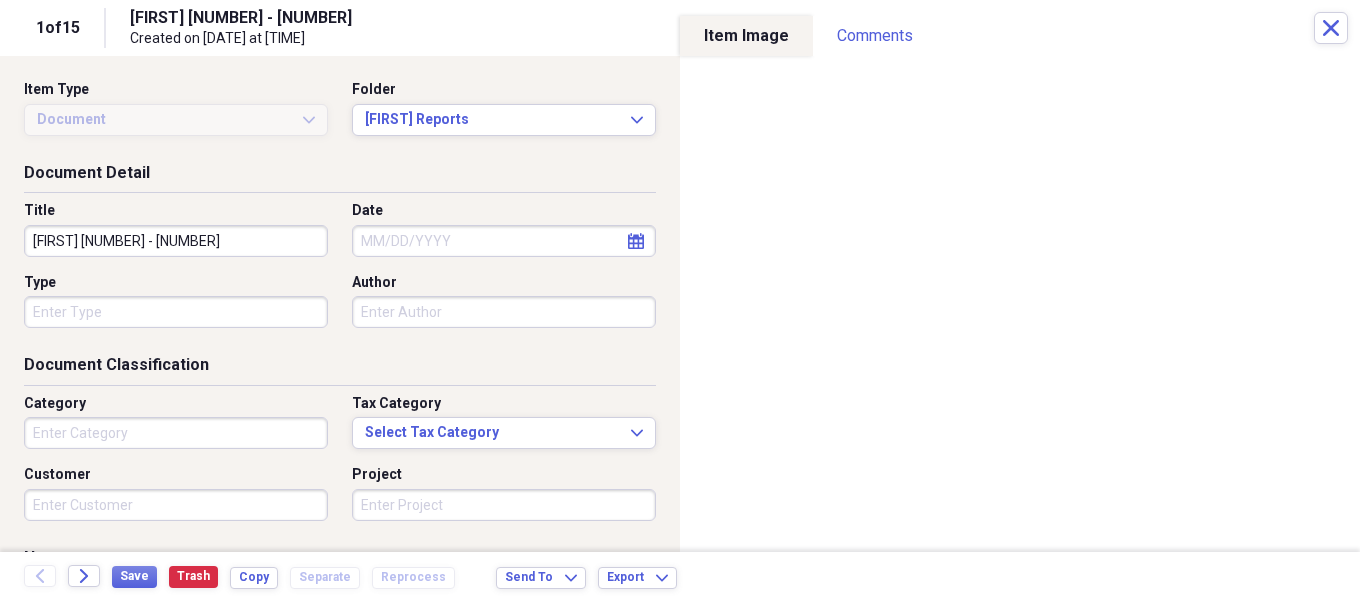 click on "1  of  15 [FIRST] [NUMBER] - [NUMBER] Created on [DATE] at [TIME] Close" at bounding box center [680, 28] 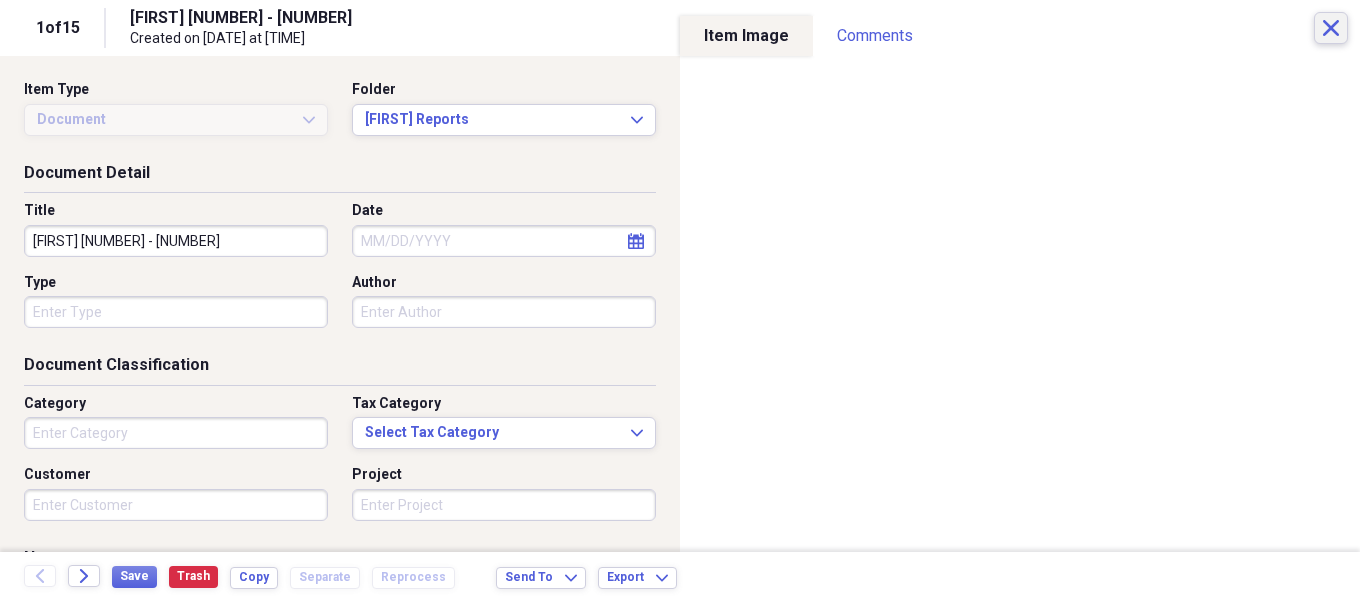 click 